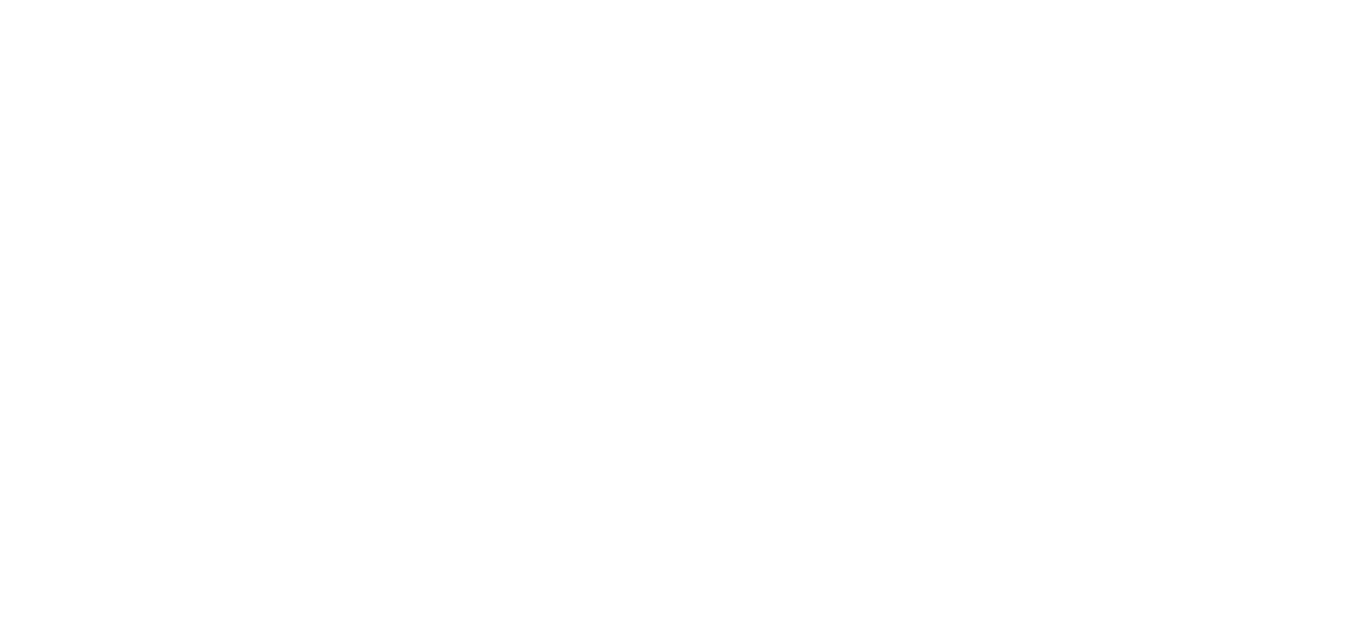 scroll, scrollTop: 0, scrollLeft: 0, axis: both 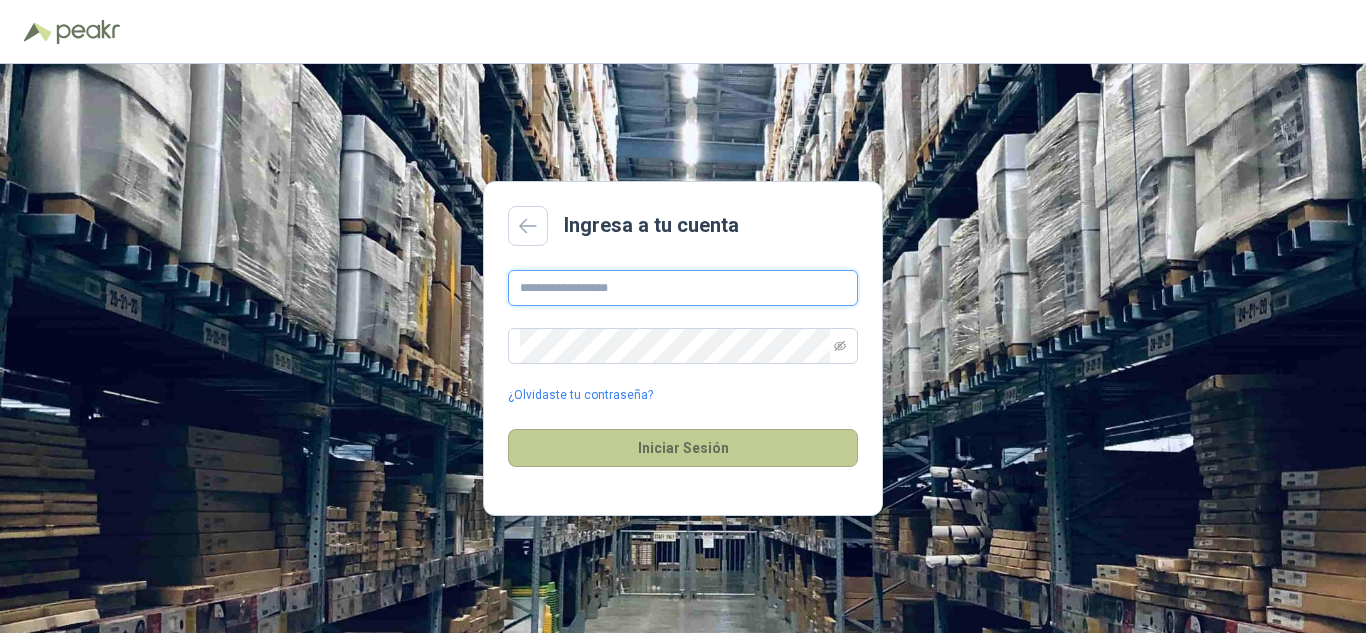 type on "**********" 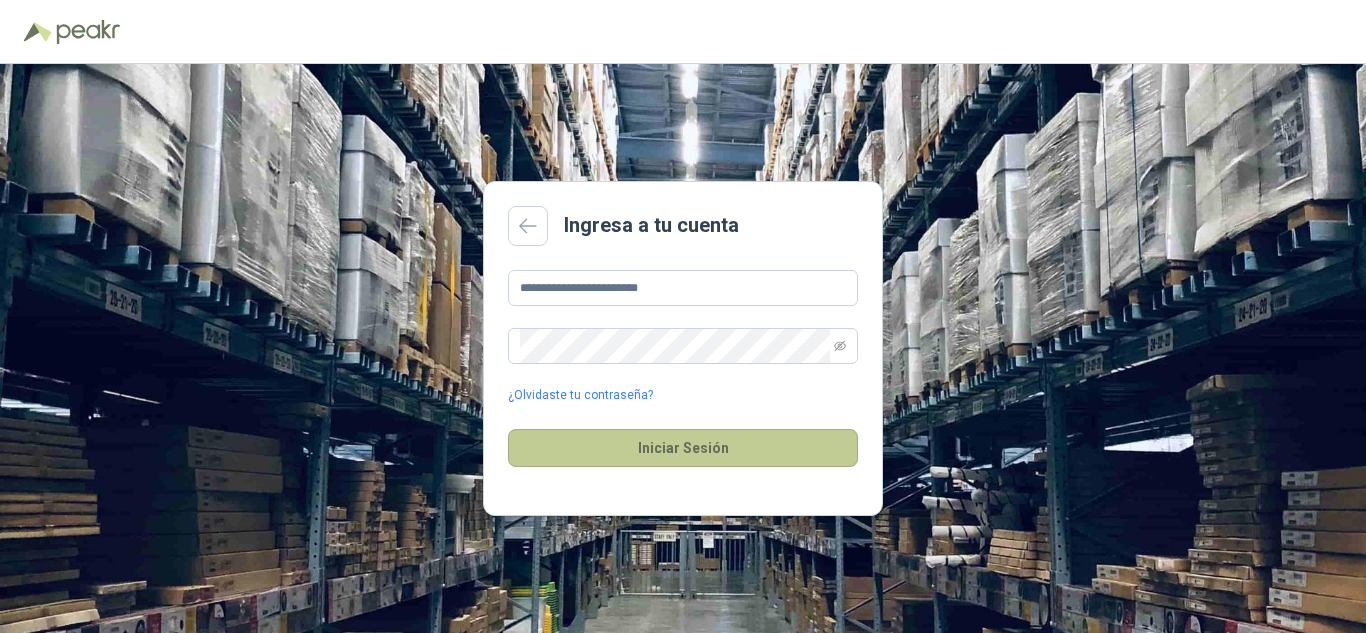 click on "Iniciar Sesión" at bounding box center [683, 448] 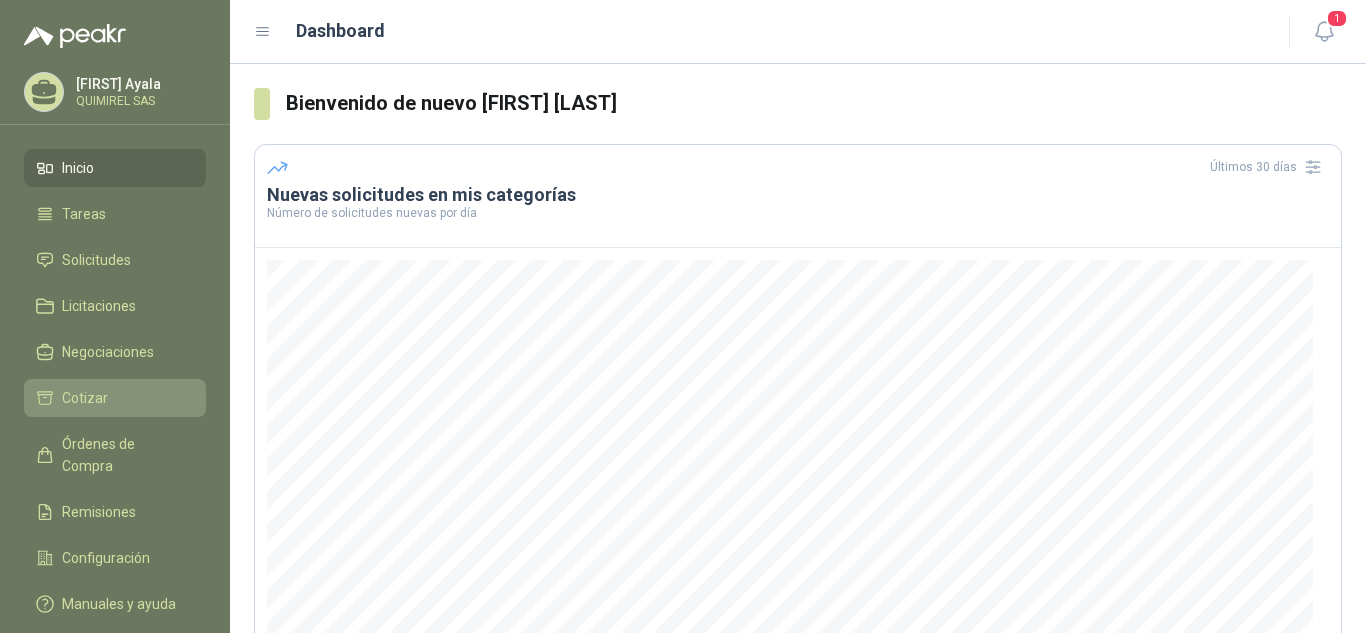 click on "Cotizar" at bounding box center [85, 398] 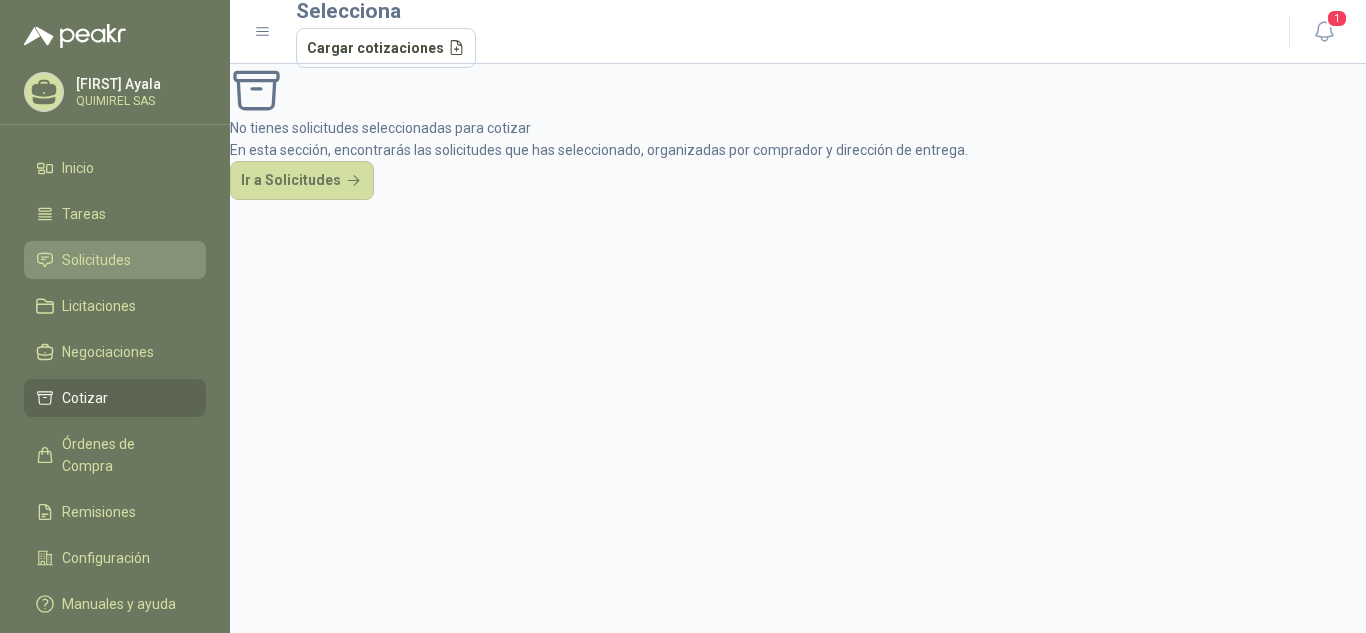 click on "Solicitudes" at bounding box center (96, 260) 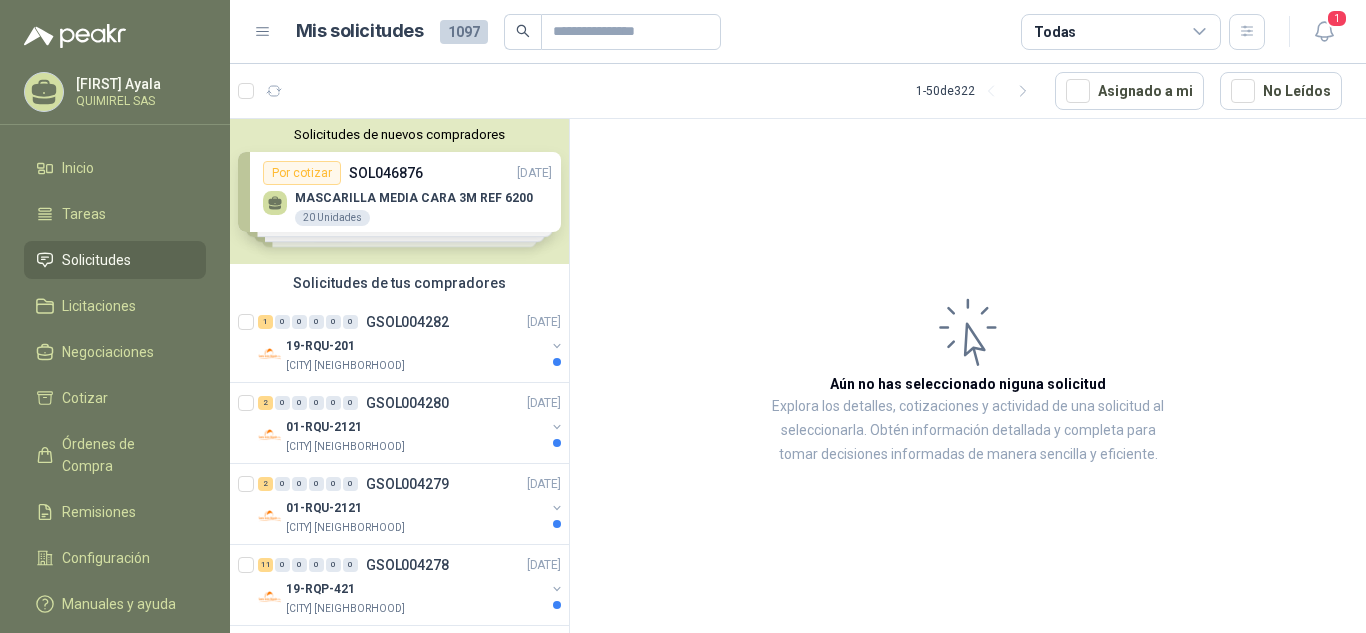 click on "Solicitudes de nuevos compradores Por cotizar SOL046876 [DATE]   MASCARILLA MEDIA CARA 3M REF 6200 20   Unidades Por cotizar SOL046874 [DATE]   CARTUCHO GASES ACIDOS 3M REF 6003 20   Pares Por cotizar SOL046774 [DATE]   tapabocas con valvula  500   Unidades Por cotizar SOL046677 [DATE]   NEUMATICO 17.00 X 20 VALVULA LARGA       15   UND  ¿Quieres recibir  cientos de solicitudes de compra  como estas todos los días? Agenda una reunión" at bounding box center [399, 191] 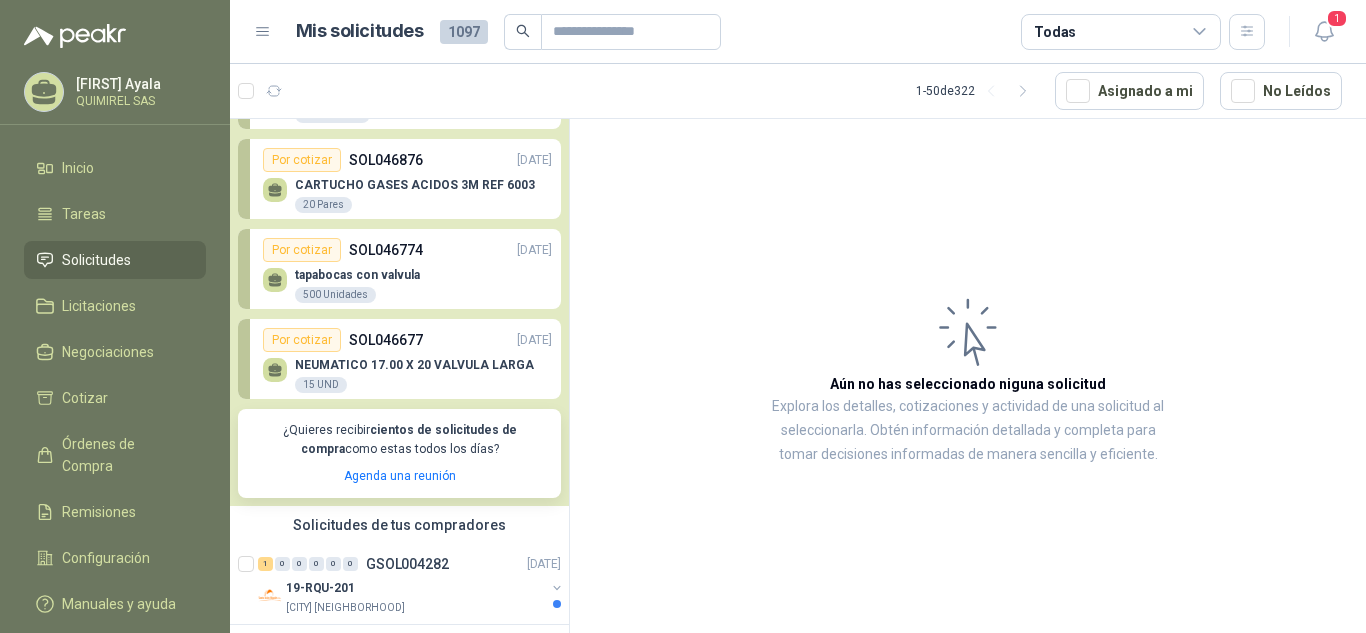 scroll, scrollTop: 200, scrollLeft: 0, axis: vertical 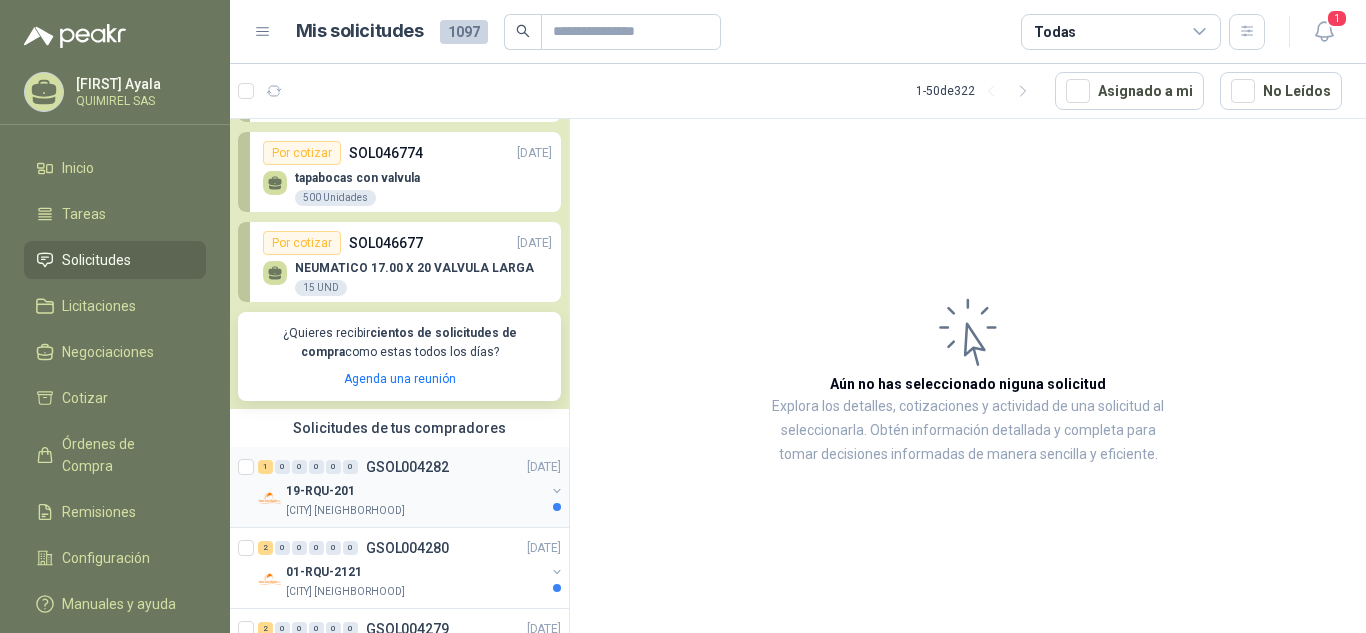 click on "19-RQU-201" at bounding box center [415, 491] 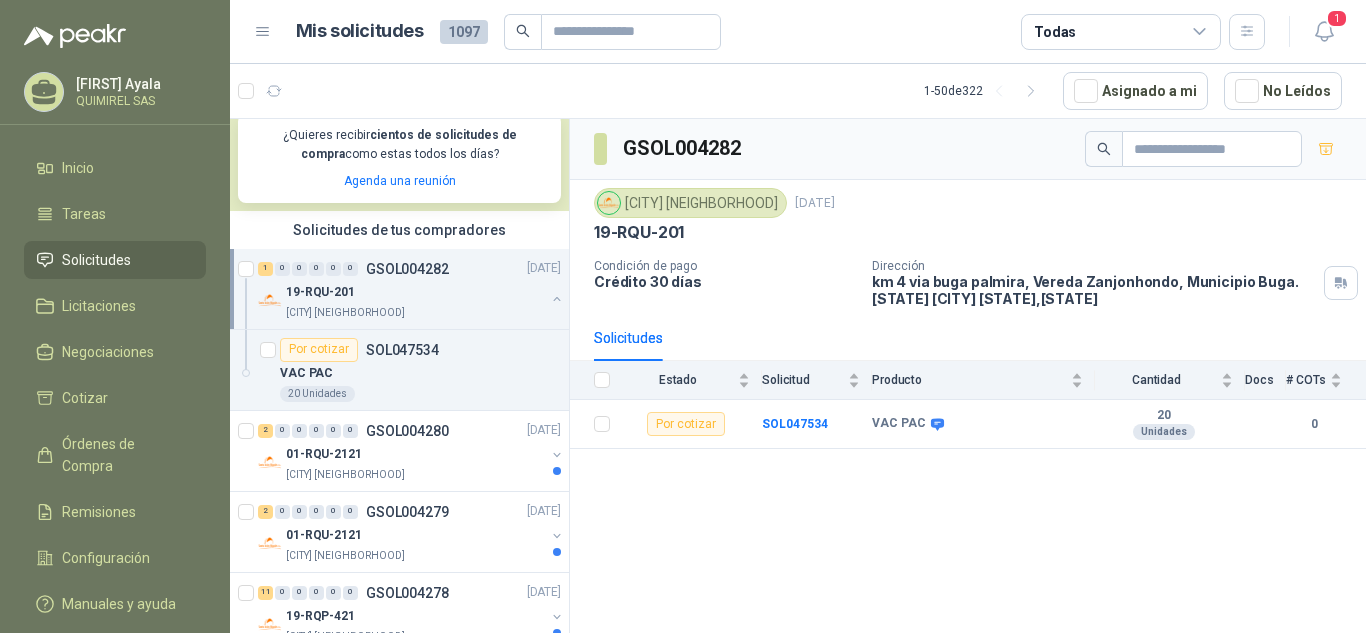scroll, scrollTop: 400, scrollLeft: 0, axis: vertical 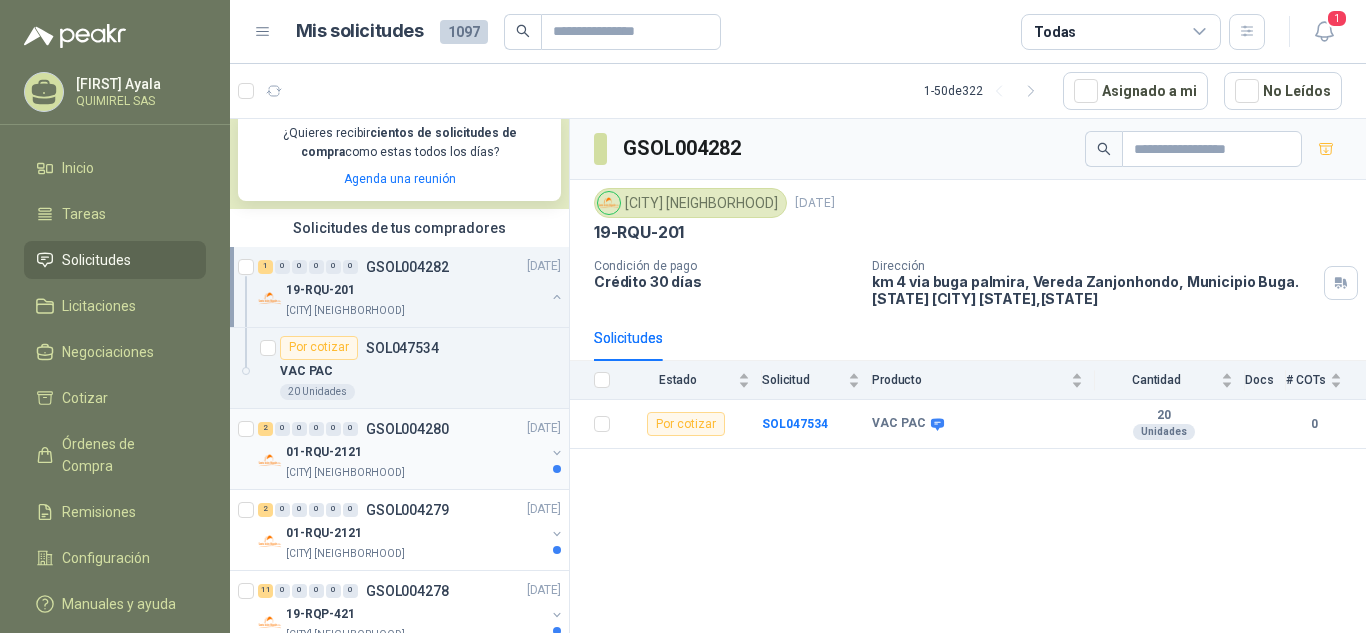 click on "01-RQU-2121" at bounding box center (324, 452) 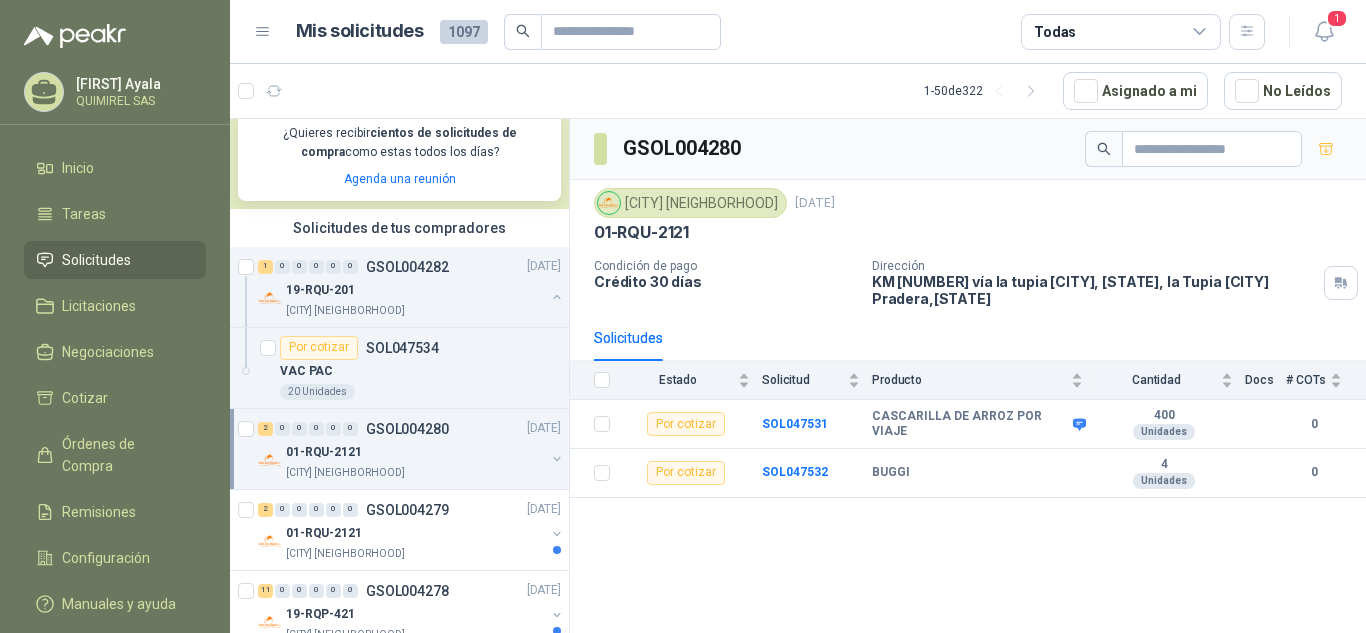 scroll, scrollTop: 500, scrollLeft: 0, axis: vertical 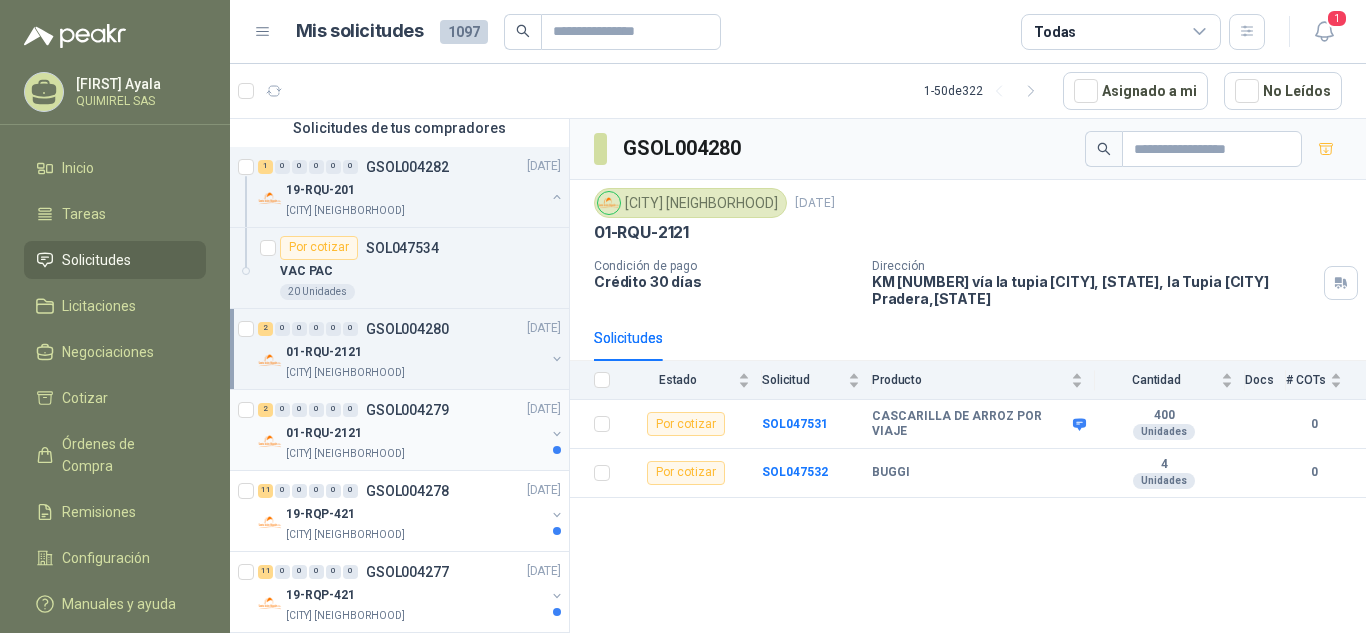 click on "[CITY] [NEIGHBORHOOD]" at bounding box center [345, 454] 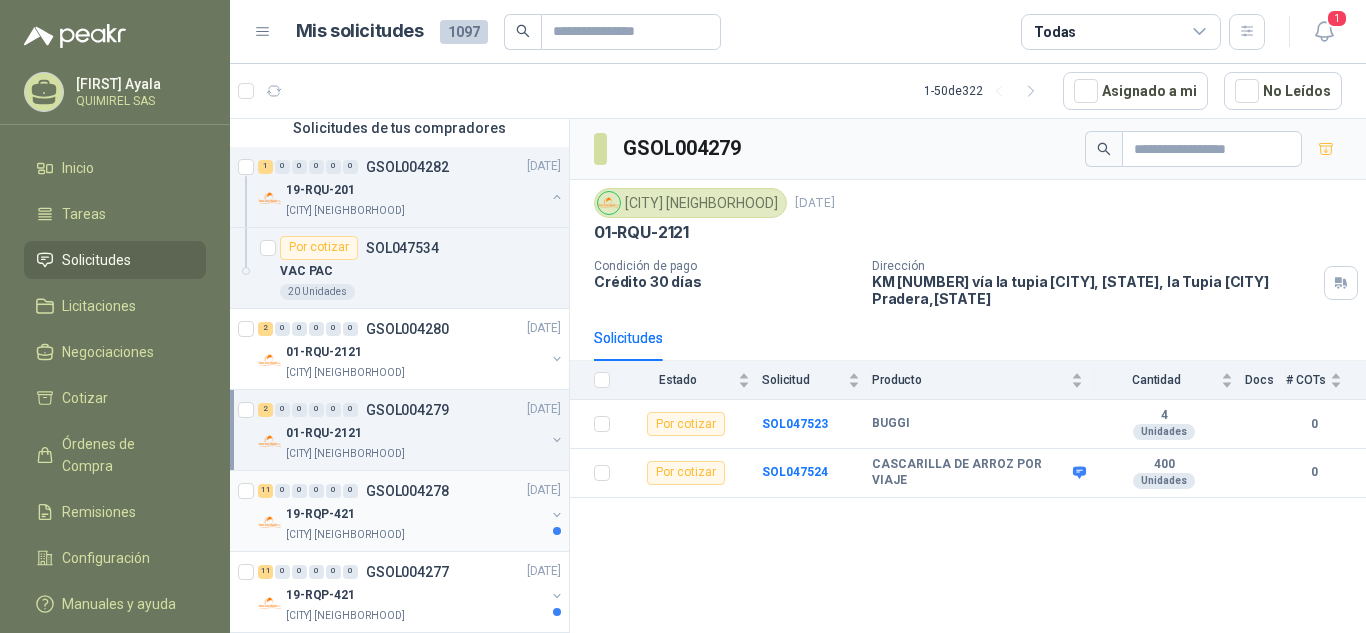 click on "19-RQP-421" at bounding box center [415, 515] 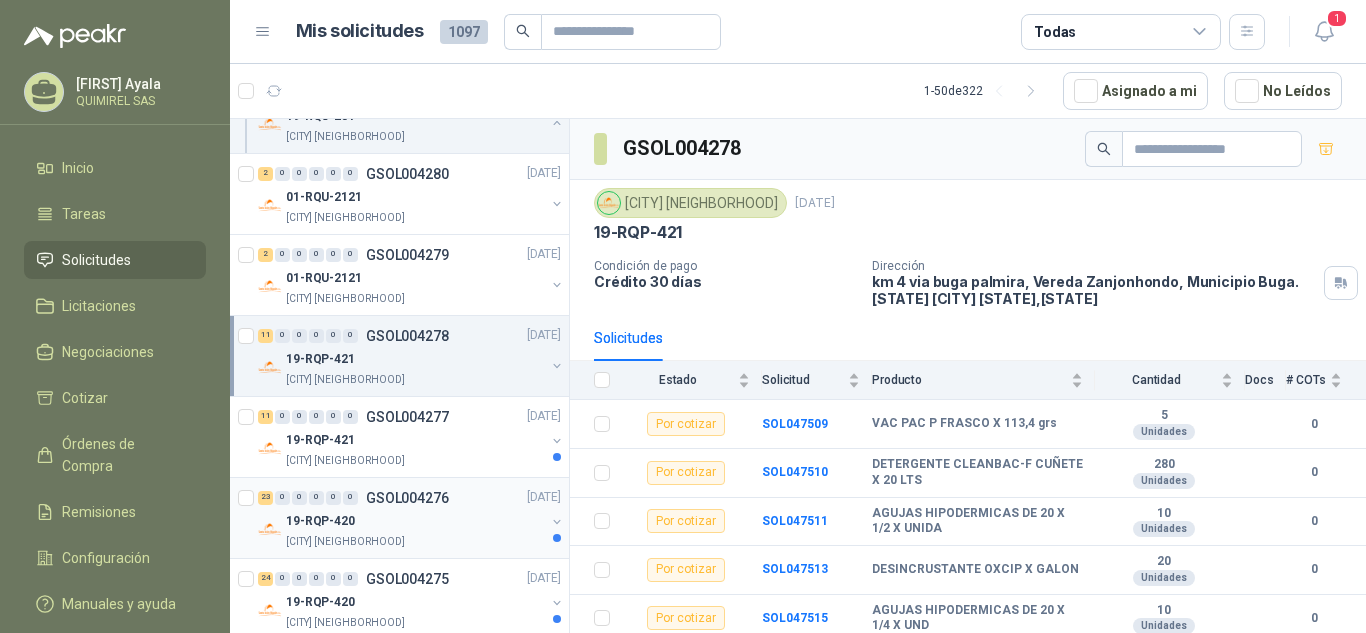 scroll, scrollTop: 700, scrollLeft: 0, axis: vertical 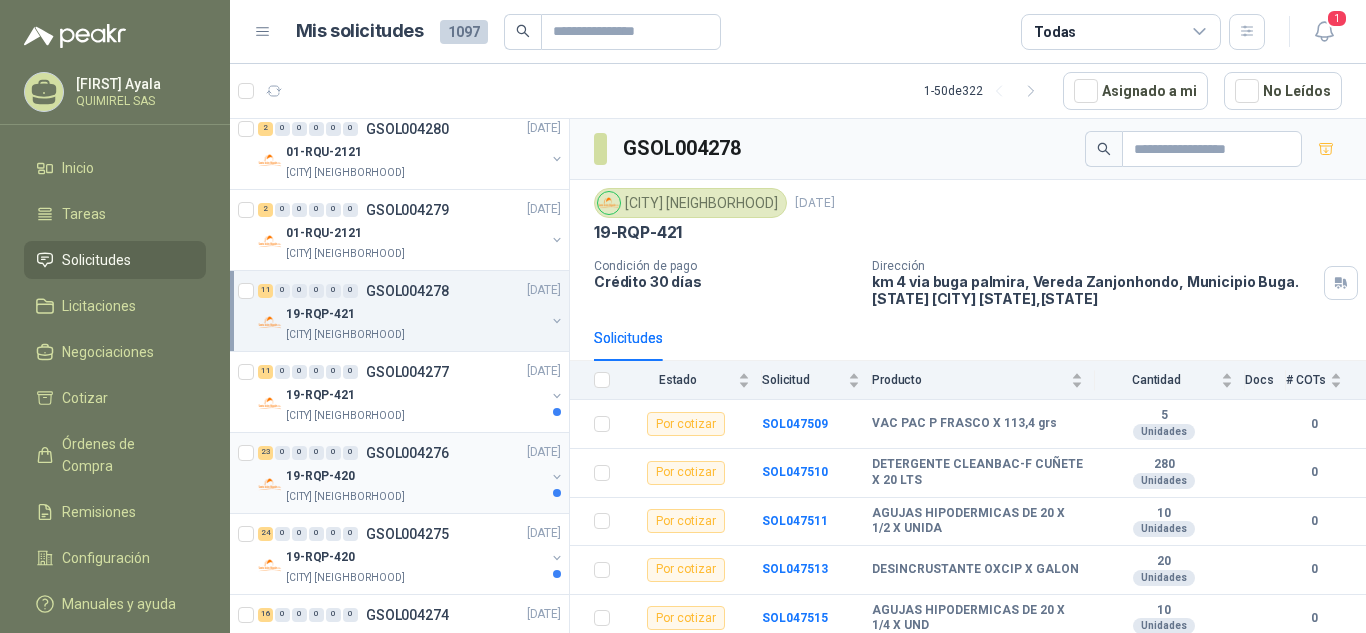 click on "[CITY] [NEIGHBORHOOD]" at bounding box center [415, 497] 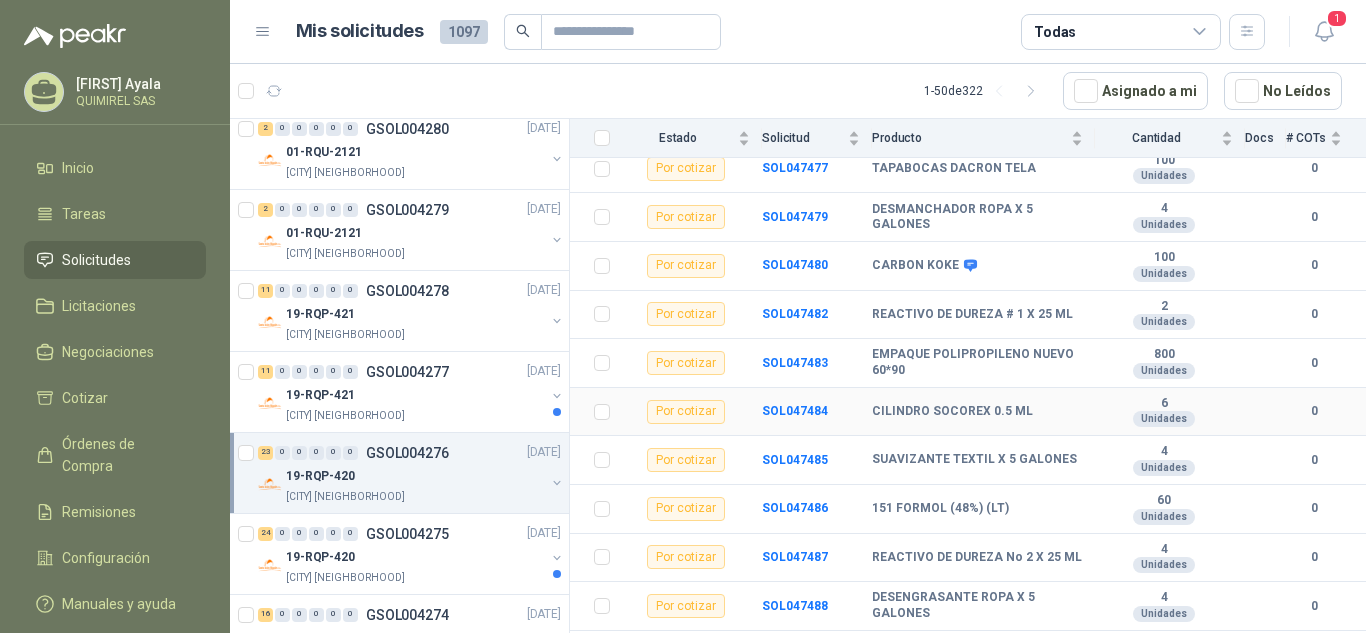 scroll, scrollTop: 878, scrollLeft: 0, axis: vertical 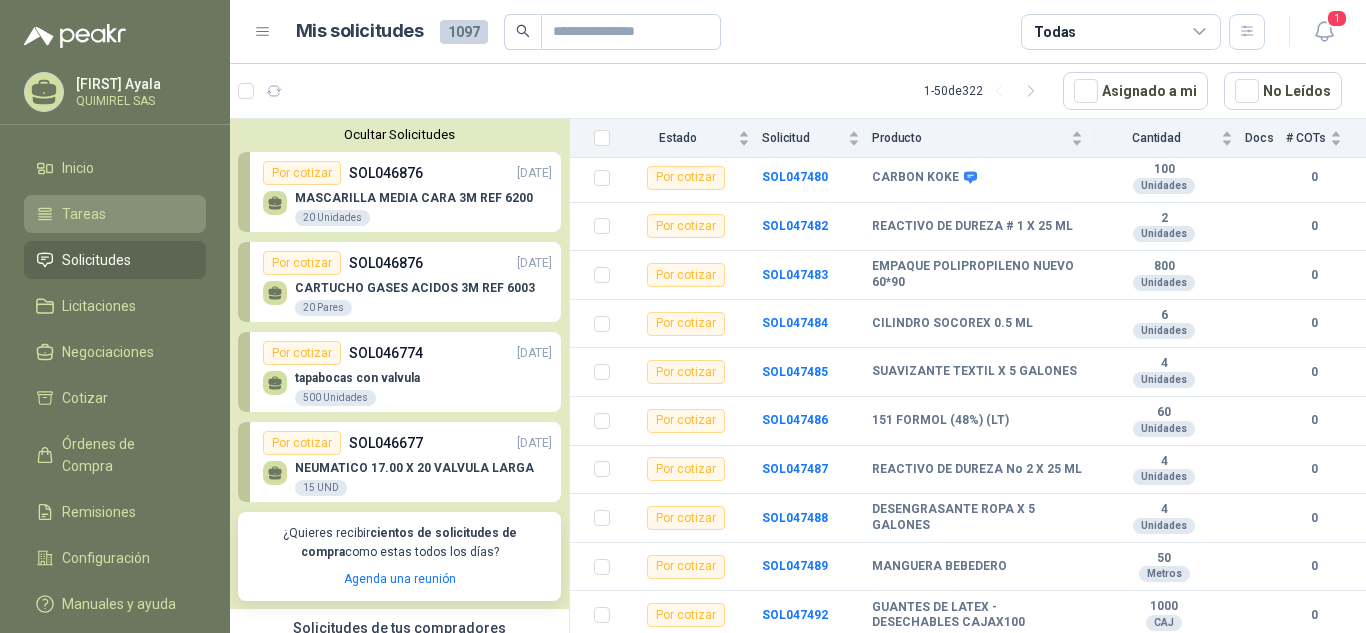 click on "Tareas" at bounding box center [115, 214] 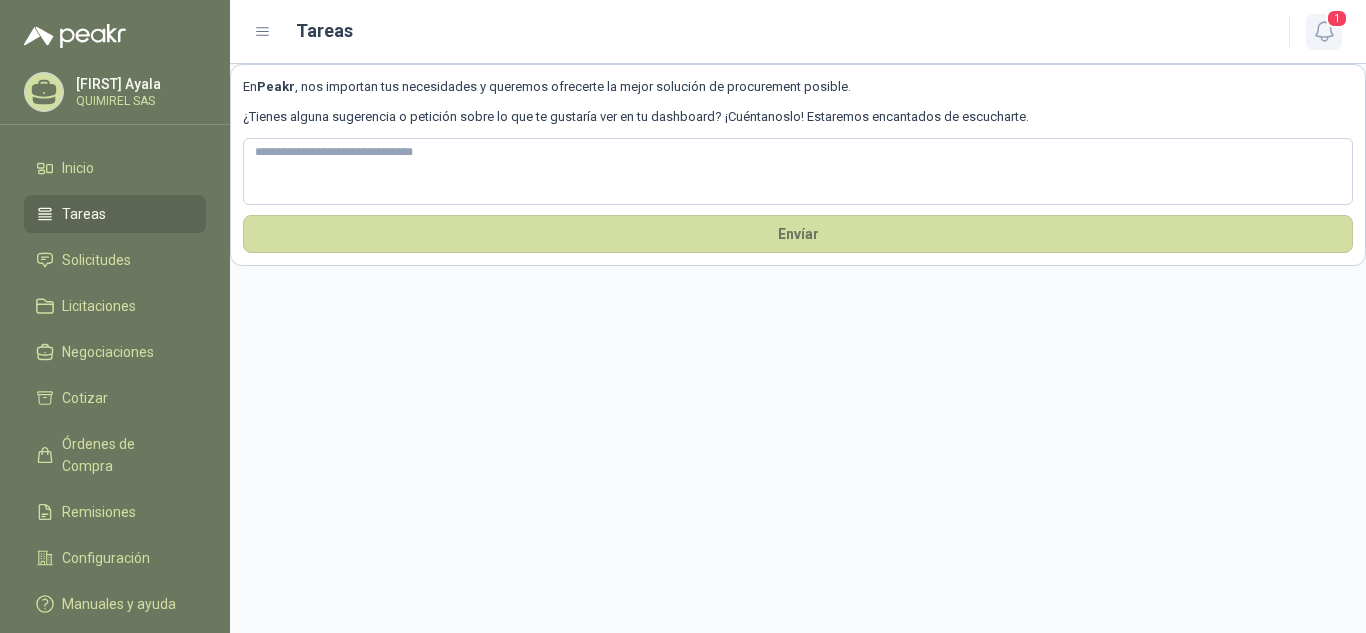 click at bounding box center (1324, 31) 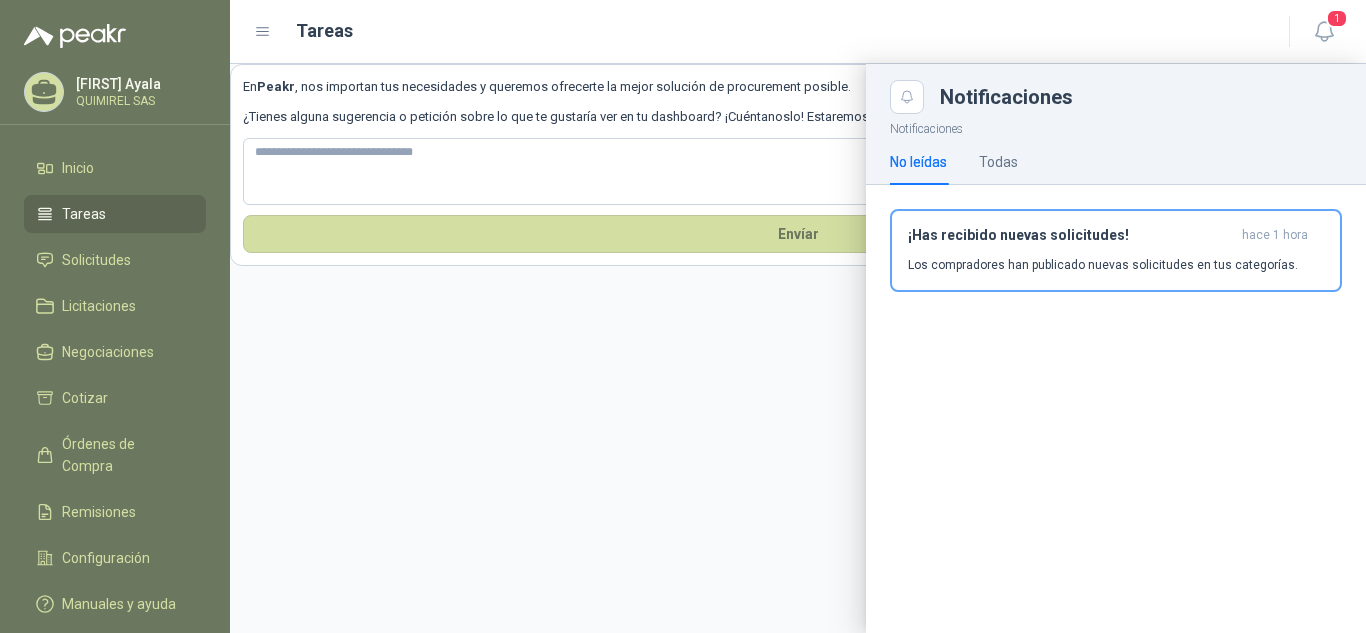 drag, startPoint x: 693, startPoint y: 406, endPoint x: 708, endPoint y: 394, distance: 19.209373 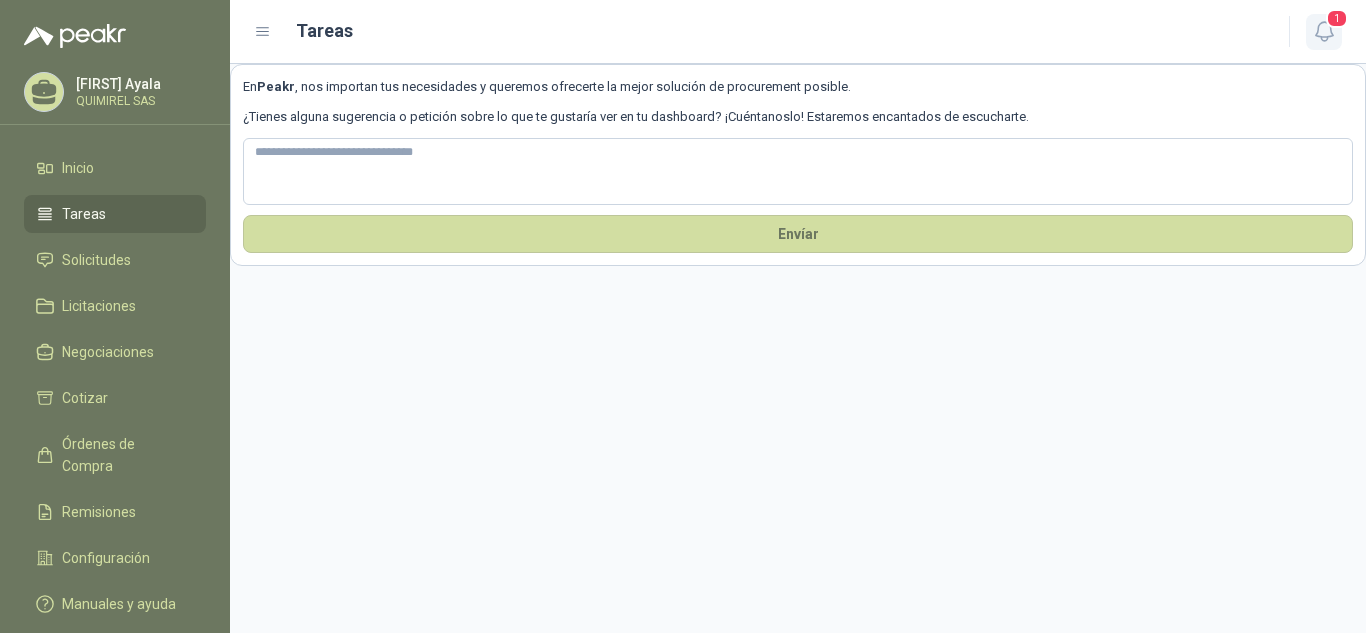 click at bounding box center (1324, 31) 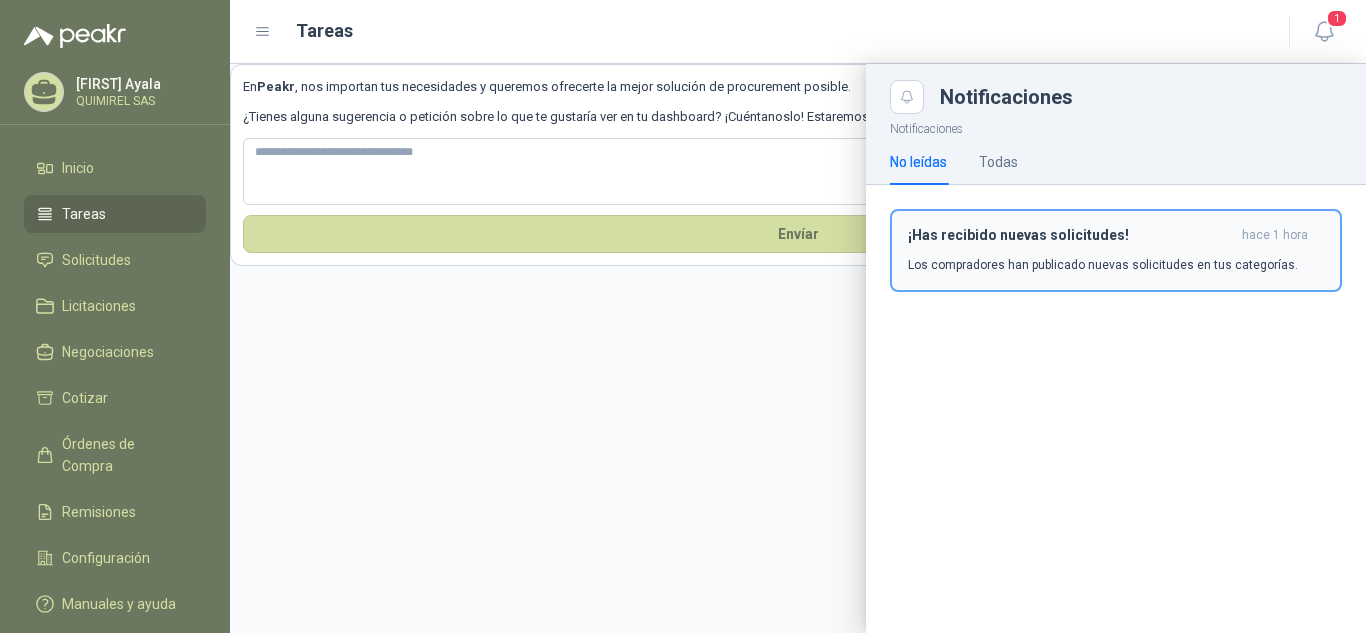 click on "¡Has recibido nuevas solicitudes!" at bounding box center [1071, 235] 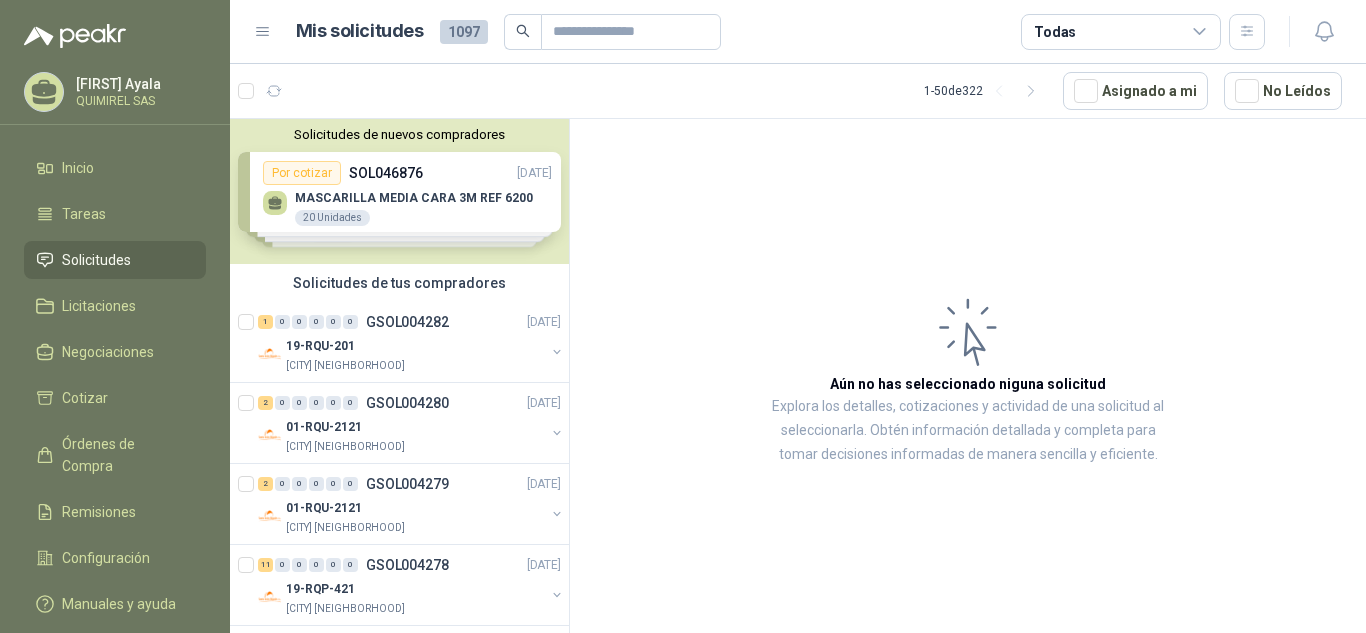 click on "Solicitudes de nuevos compradores Por cotizar SOL046876 [DATE]   MASCARILLA MEDIA CARA 3M REF 6200 20   Unidades Por cotizar SOL046874 [DATE]   CARTUCHO GASES ACIDOS 3M REF 6003 20   Pares Por cotizar SOL046774 [DATE]   tapabocas con valvula  500   Unidades Por cotizar SOL046677 [DATE]   NEUMATICO 17.00 X 20 VALVULA LARGA       15   UND  ¿Quieres recibir  cientos de solicitudes de compra  como estas todos los días? Agenda una reunión" at bounding box center (399, 191) 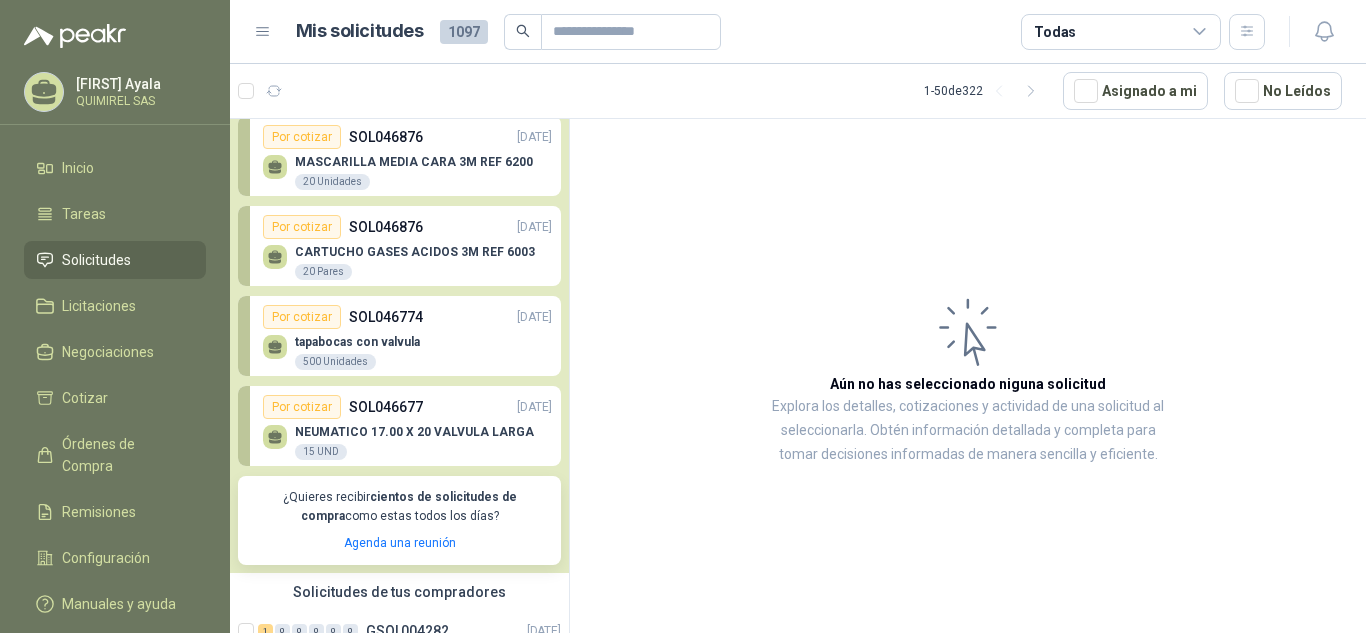 scroll, scrollTop: 0, scrollLeft: 0, axis: both 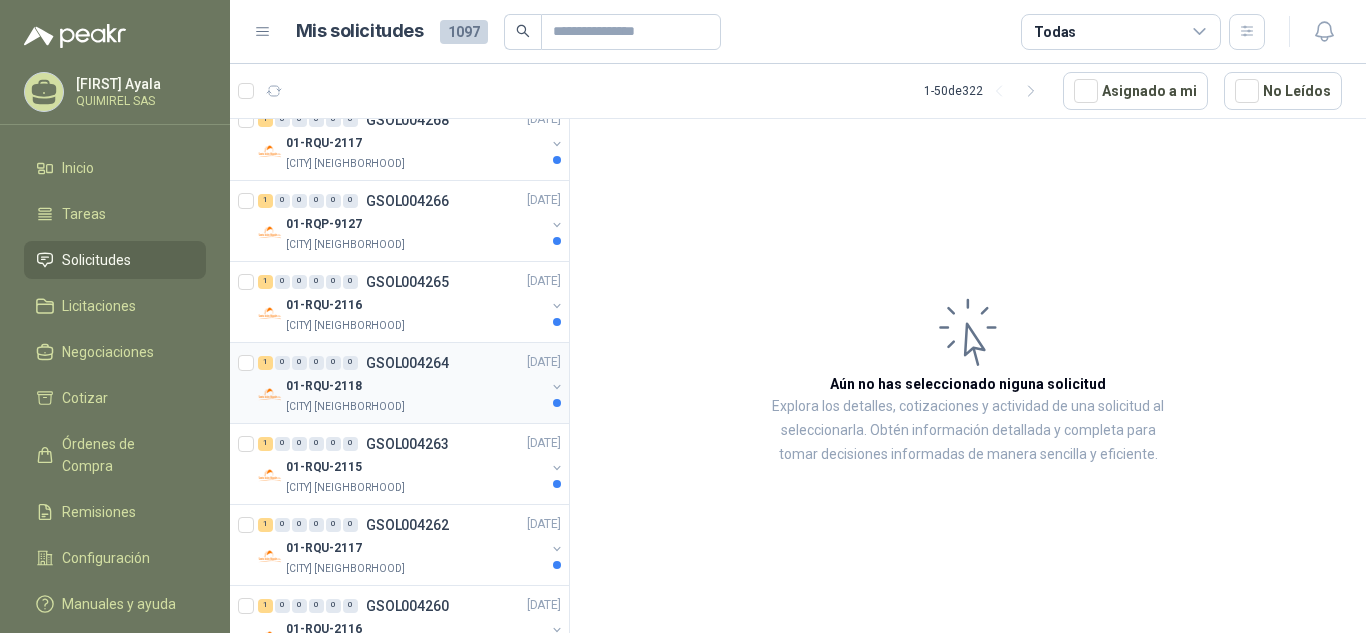 click on "[CITY] [NEIGHBORHOOD]" at bounding box center (415, 407) 